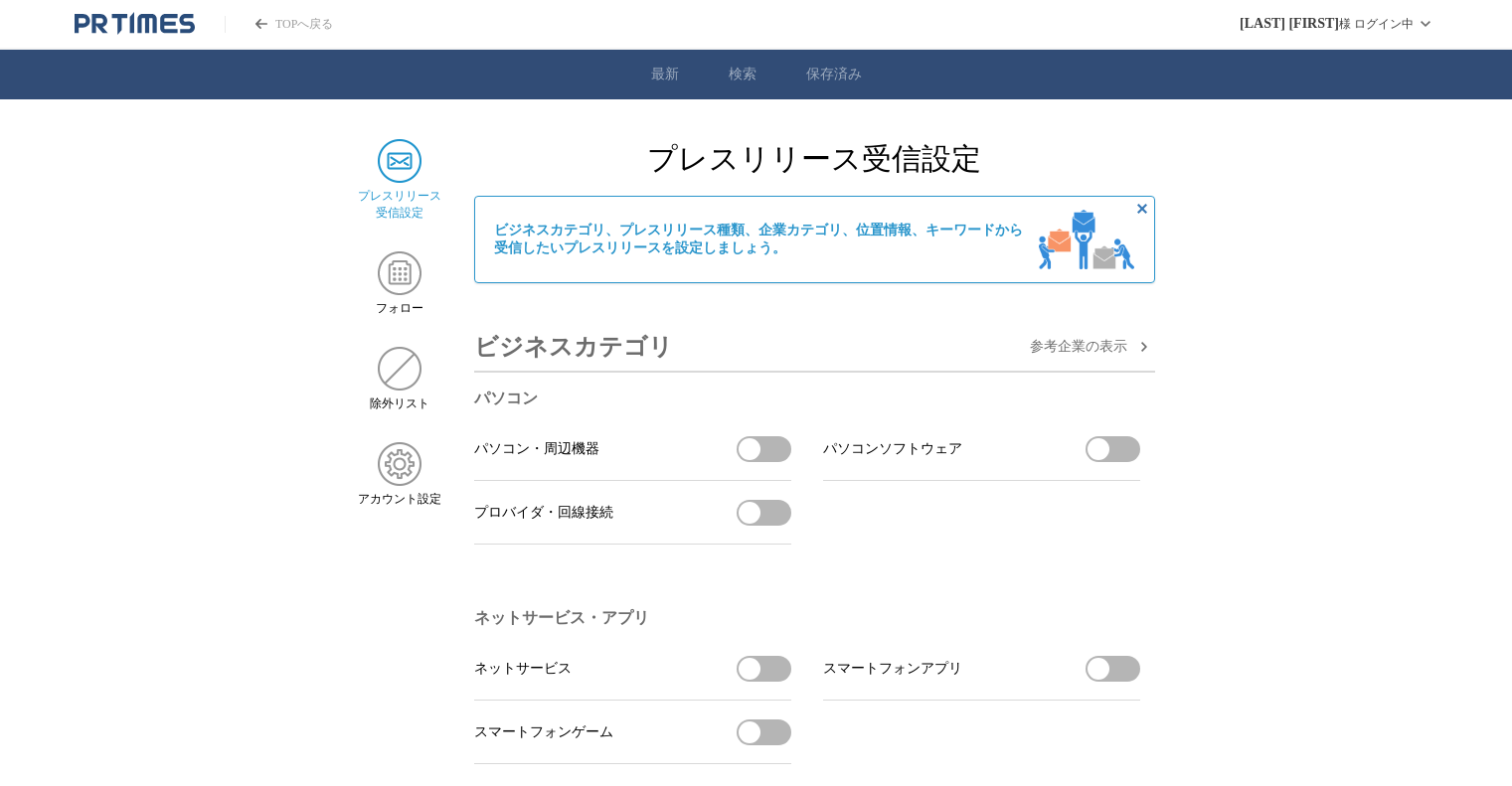 scroll, scrollTop: 0, scrollLeft: 0, axis: both 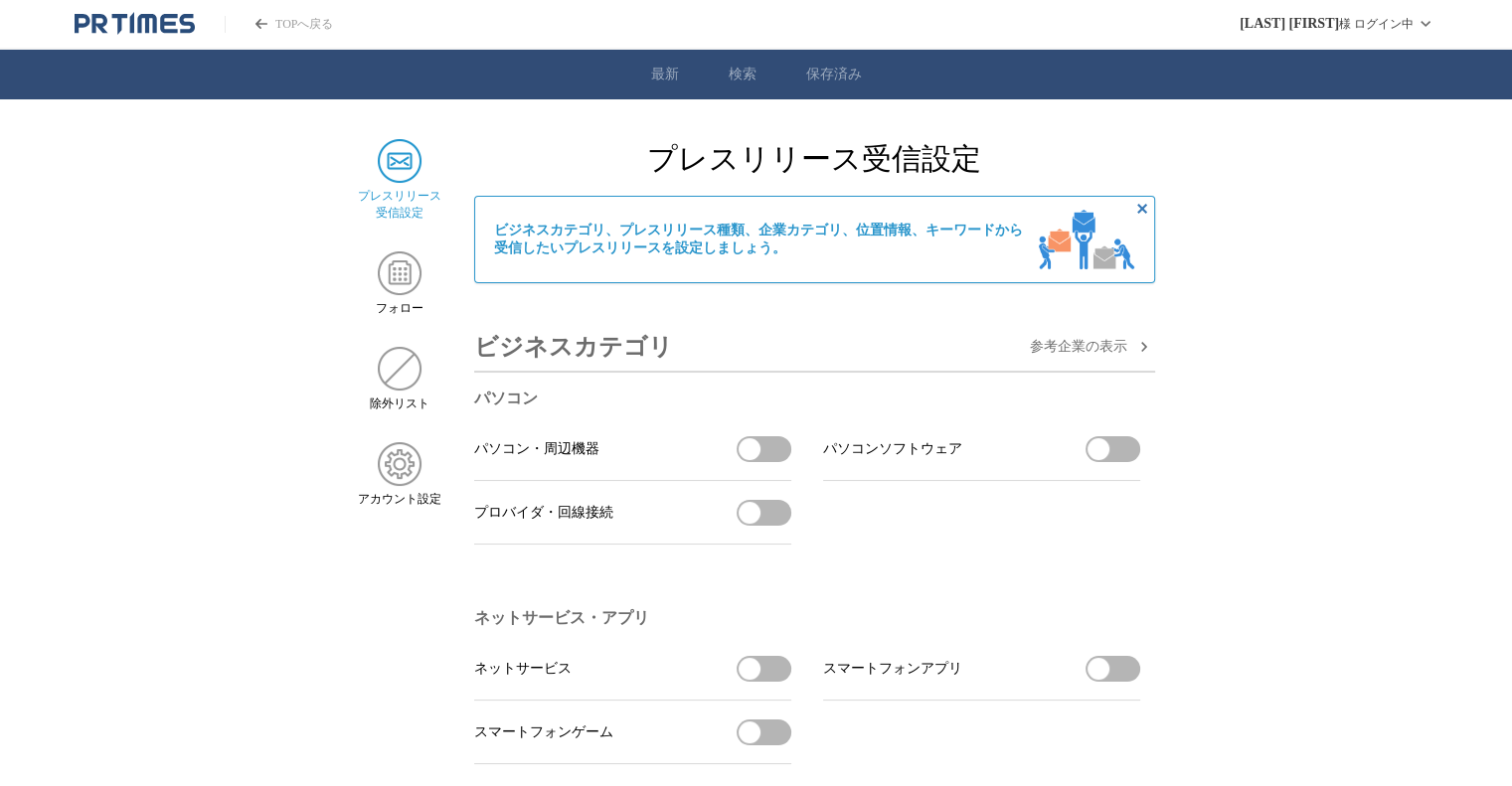 click on "プレスリリース
受信設定" at bounding box center (400, 205) 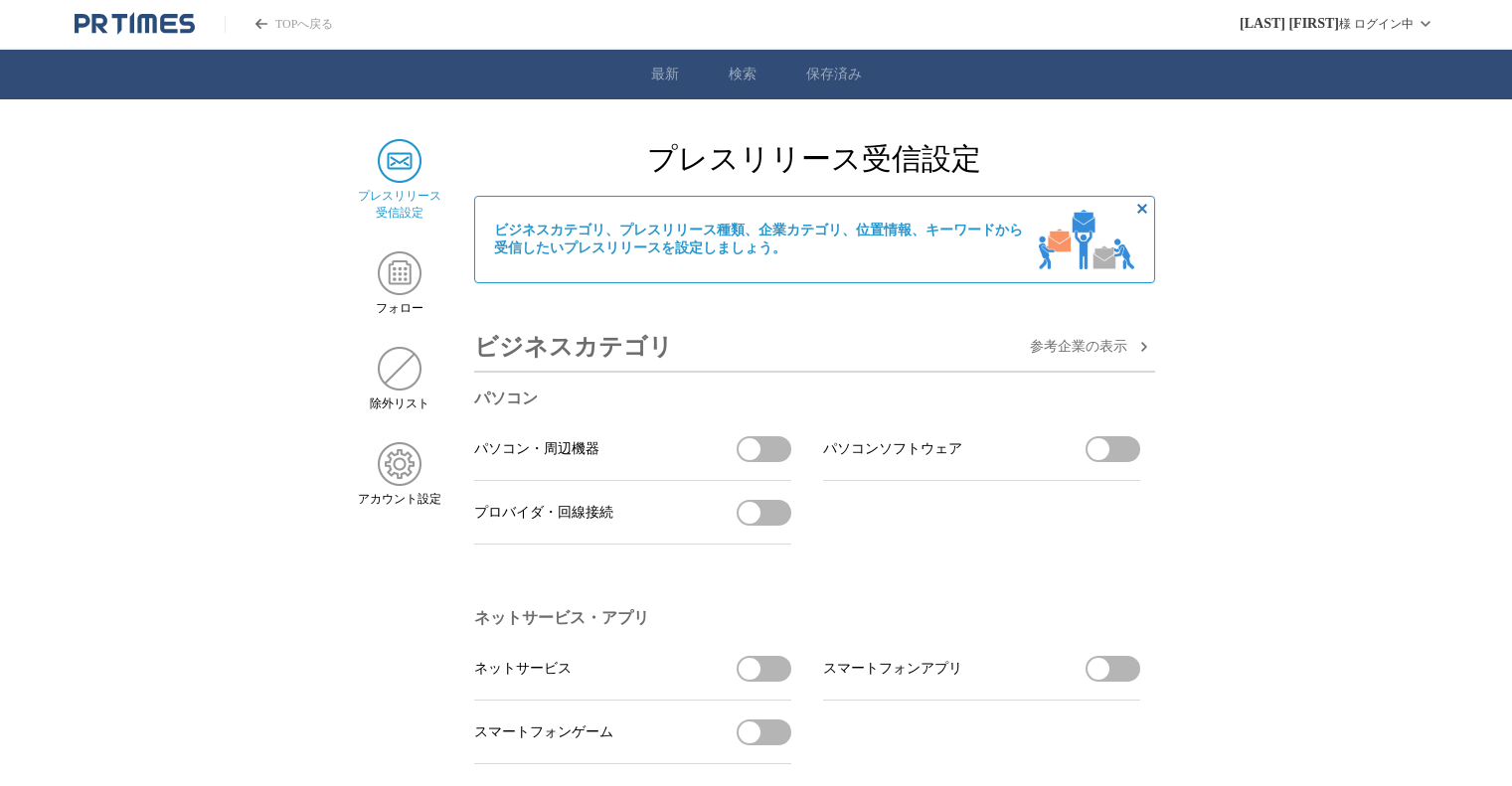 scroll, scrollTop: 0, scrollLeft: 0, axis: both 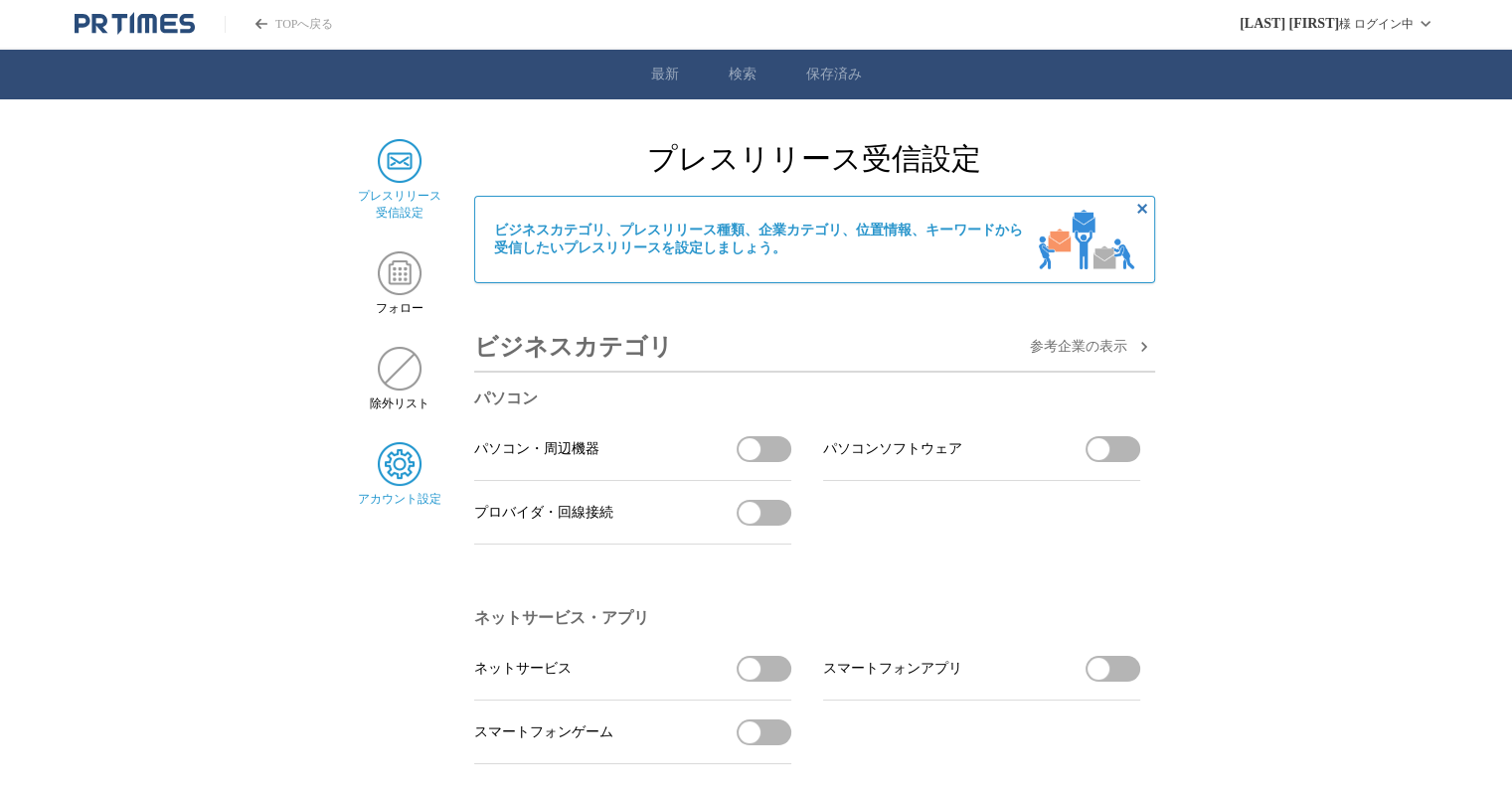 click at bounding box center [400, 464] 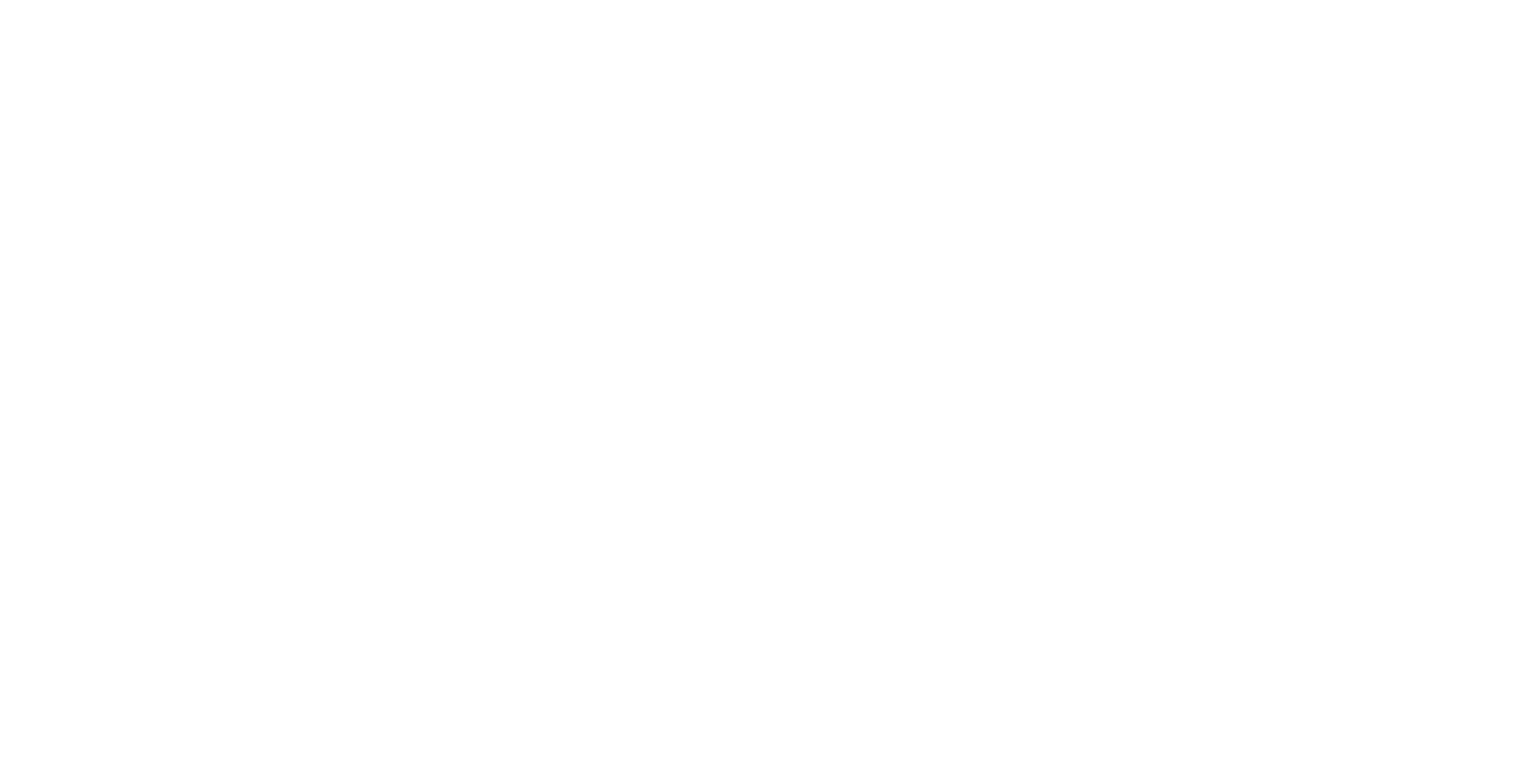 scroll, scrollTop: 0, scrollLeft: 0, axis: both 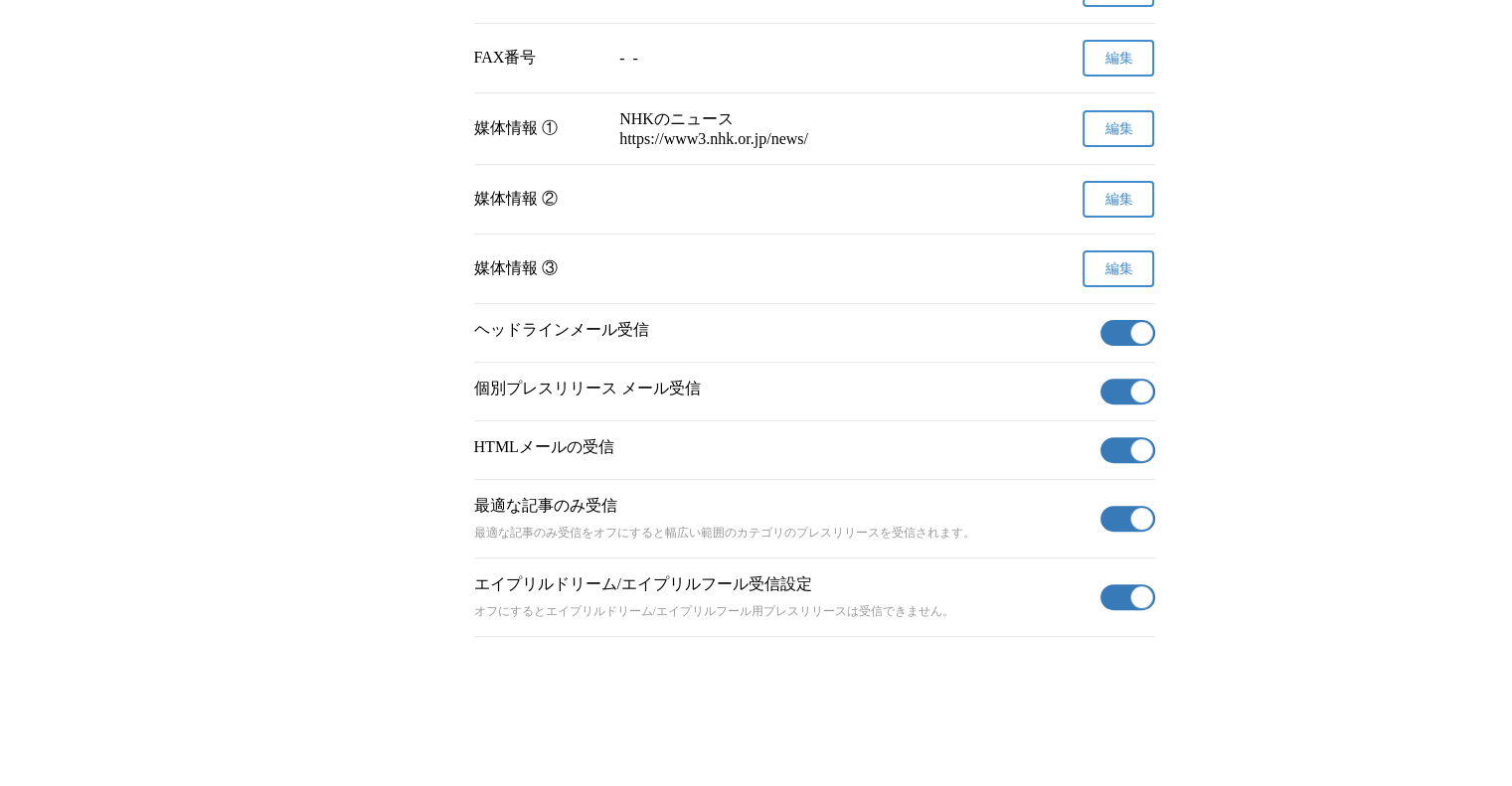 click at bounding box center [1141, 333] 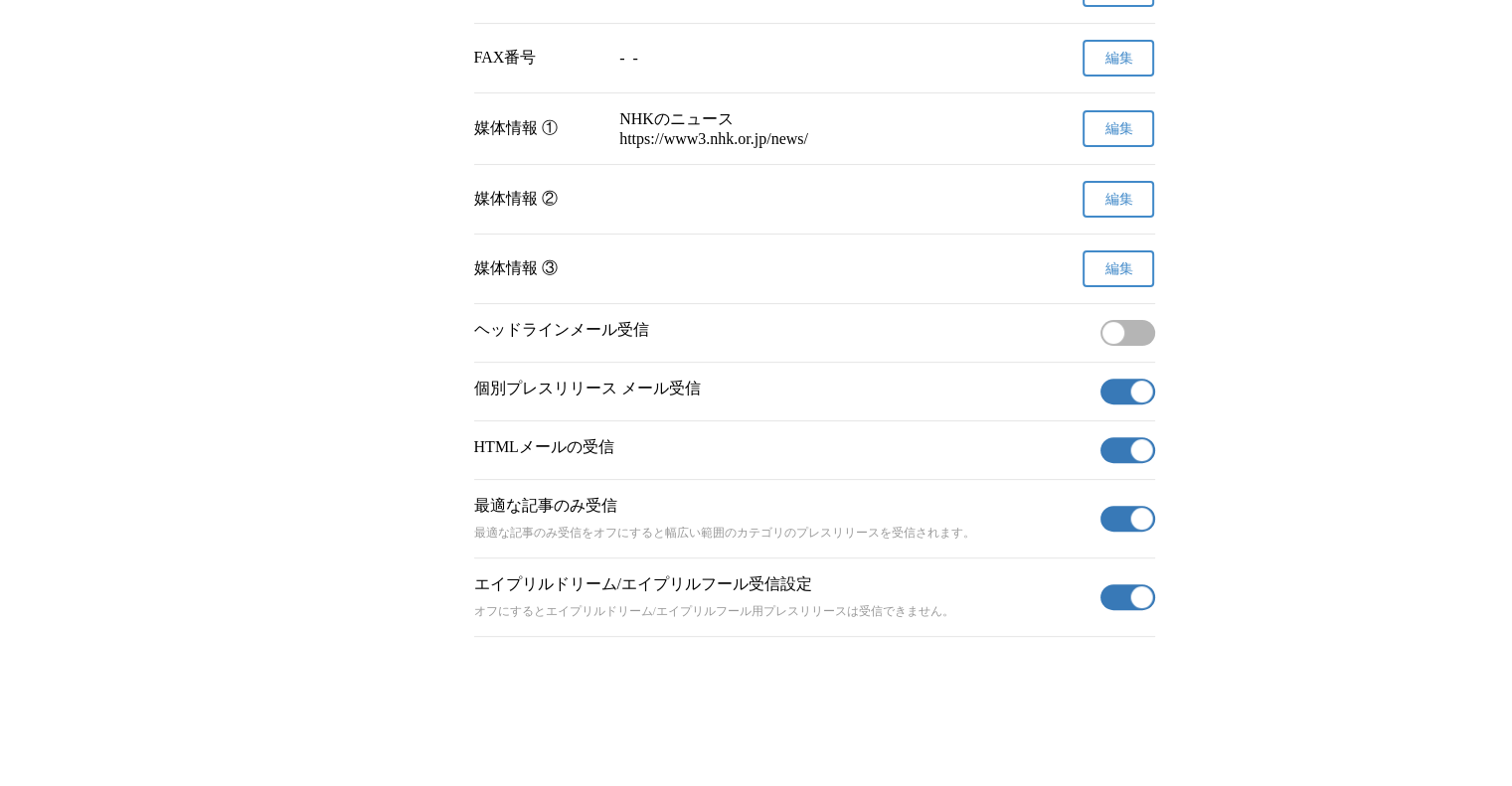 click at bounding box center [1141, 450] 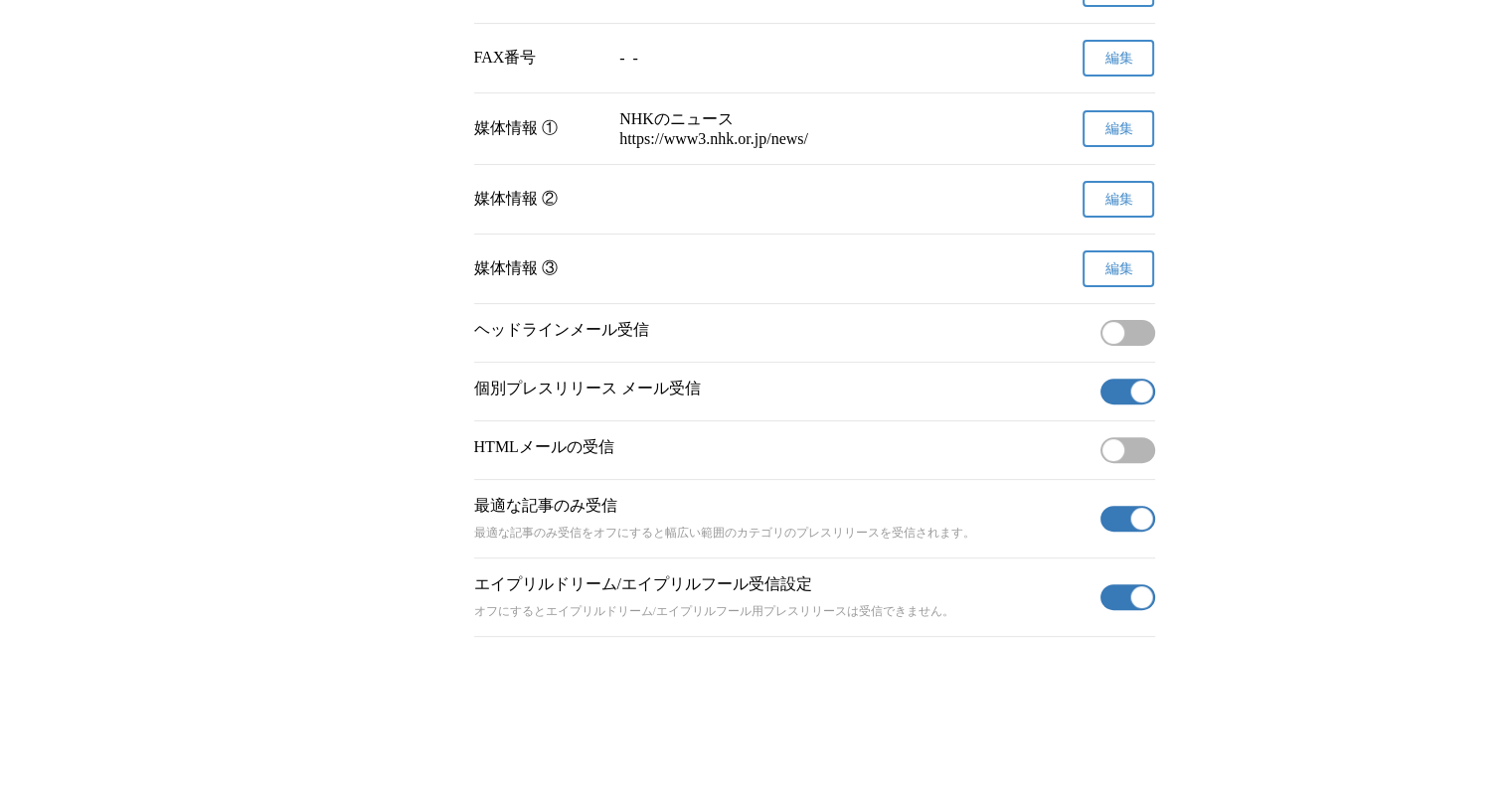 click on "有効" at bounding box center (1127, 597) 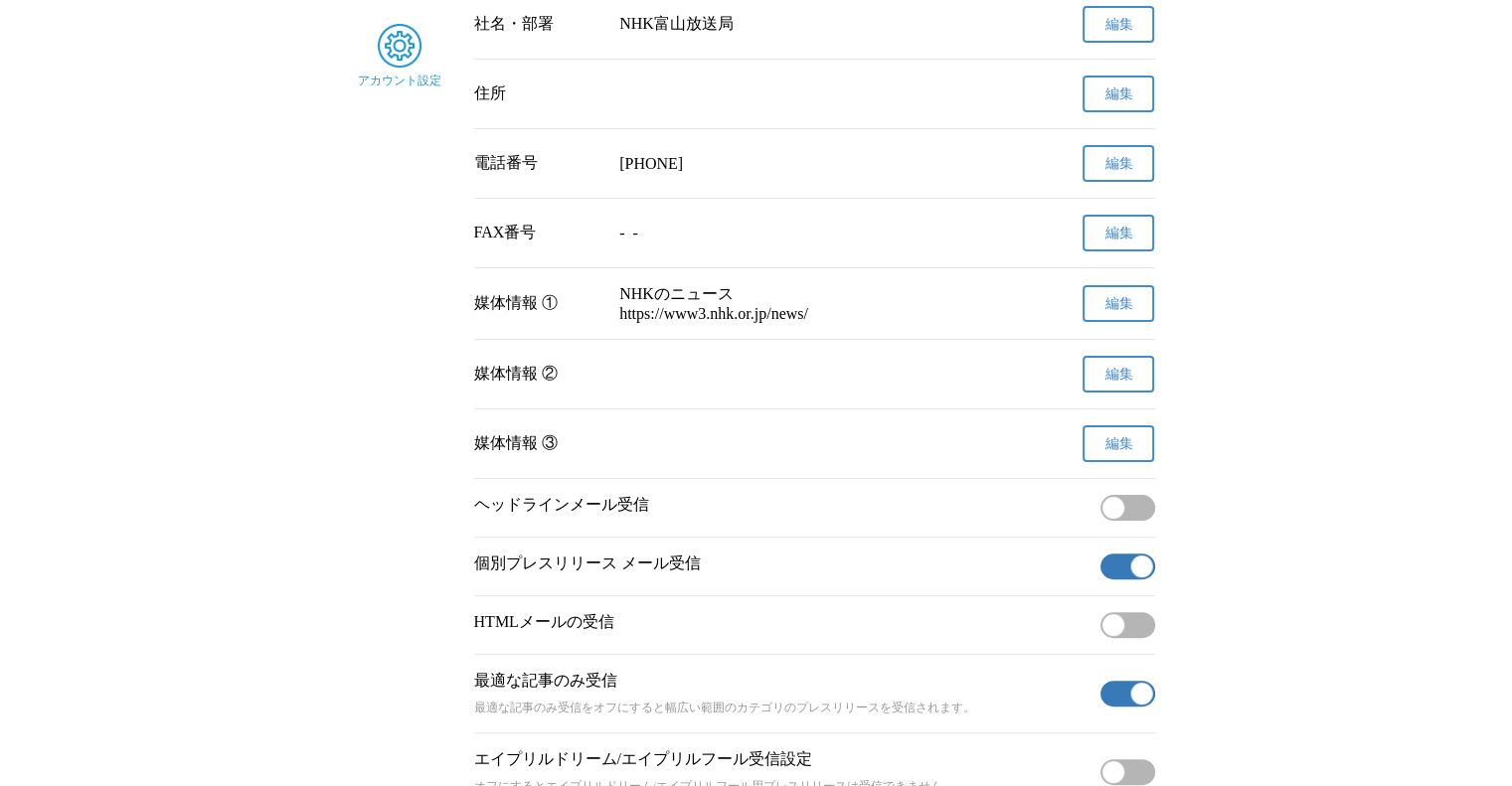 scroll, scrollTop: 26, scrollLeft: 0, axis: vertical 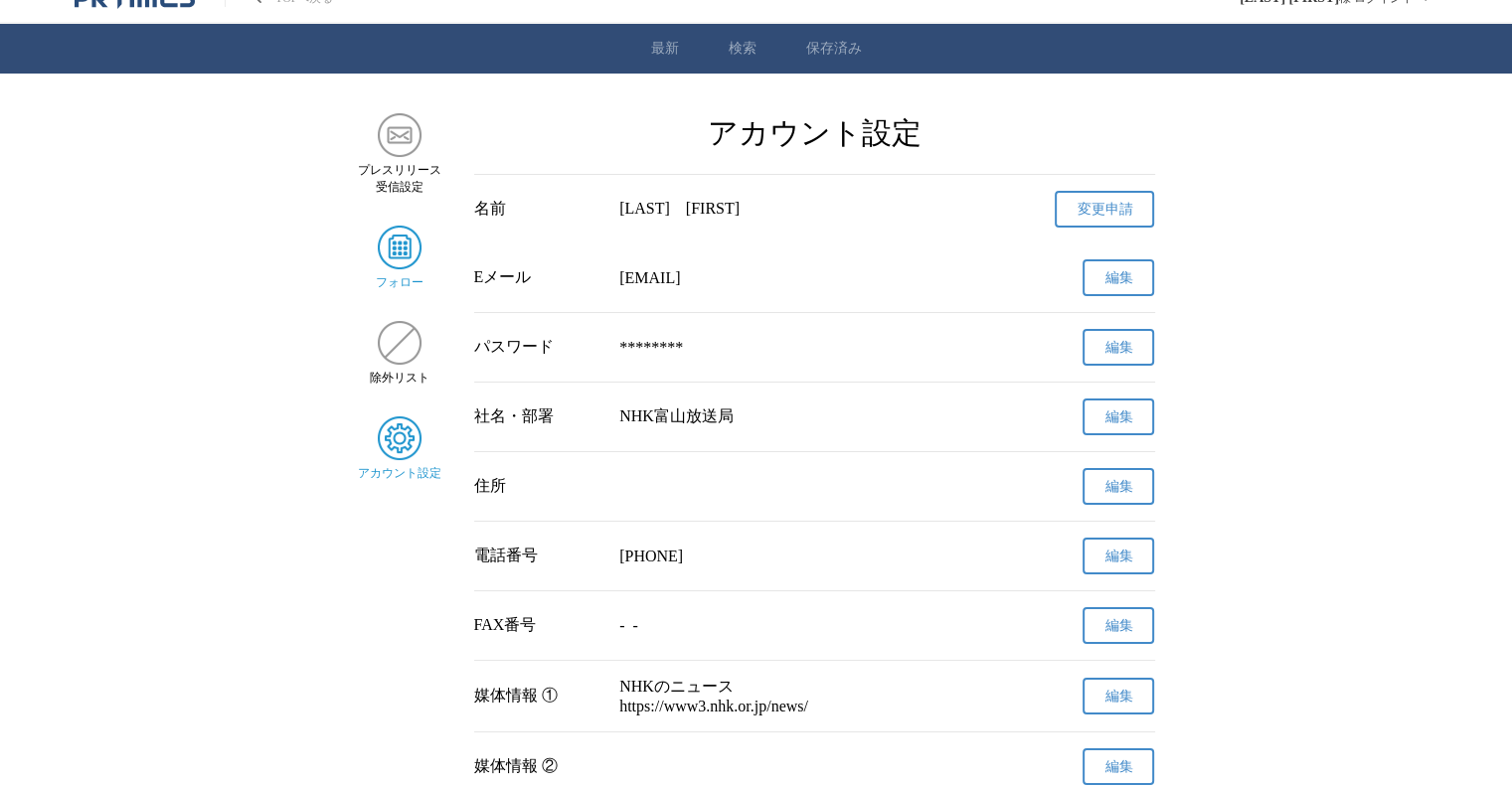 click at bounding box center (400, 247) 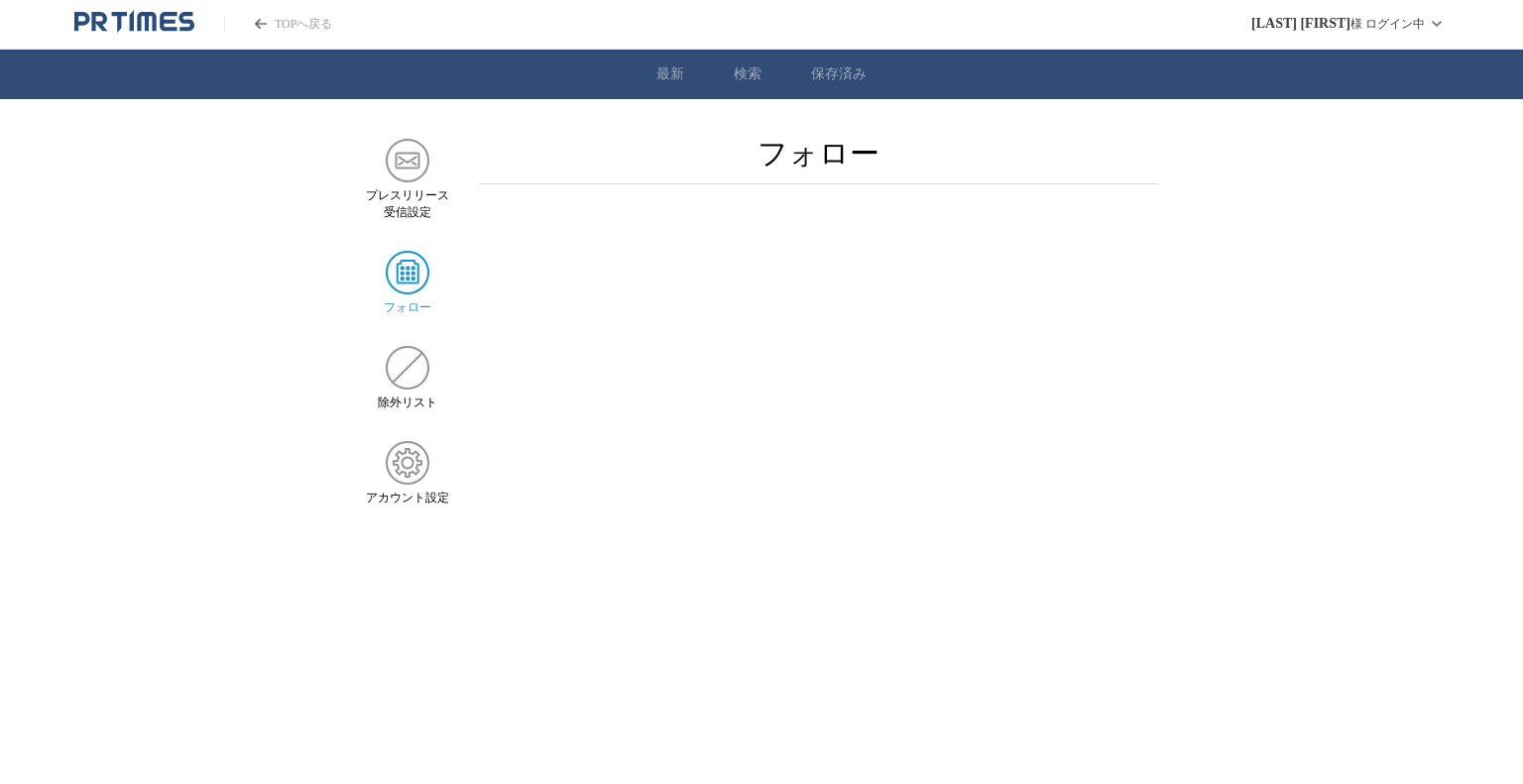 scroll, scrollTop: 0, scrollLeft: 0, axis: both 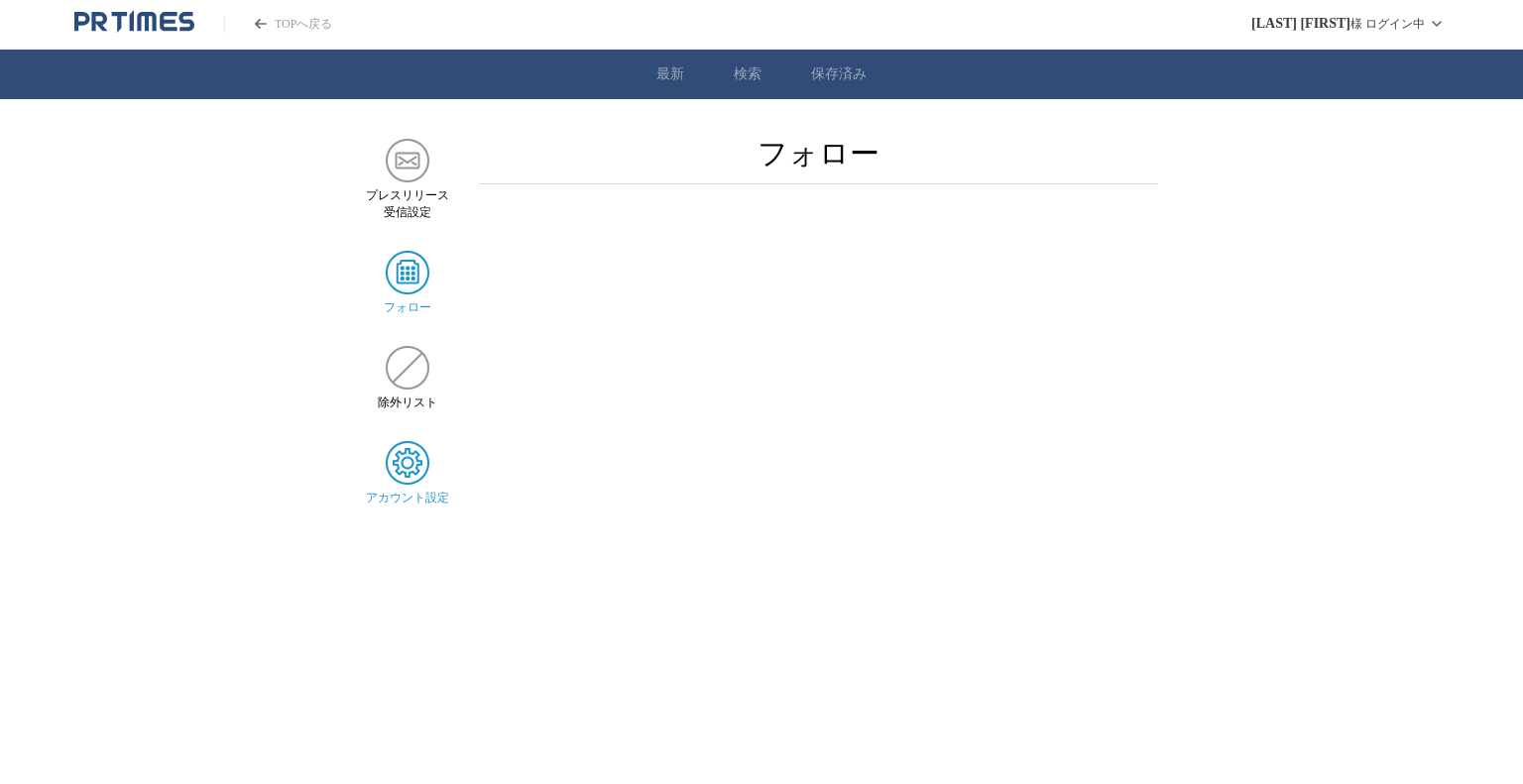 click at bounding box center (408, 463) 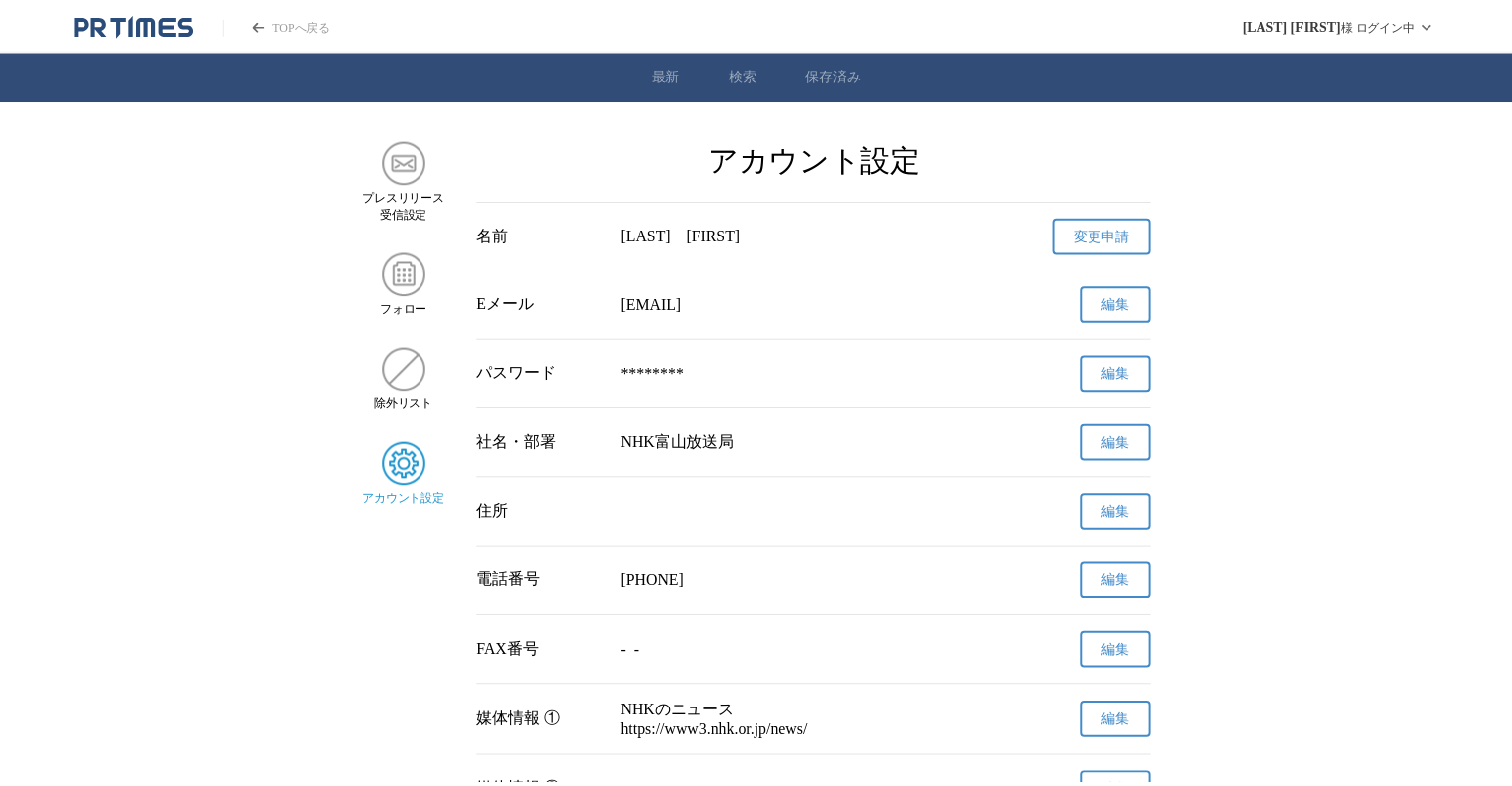 scroll, scrollTop: 0, scrollLeft: 0, axis: both 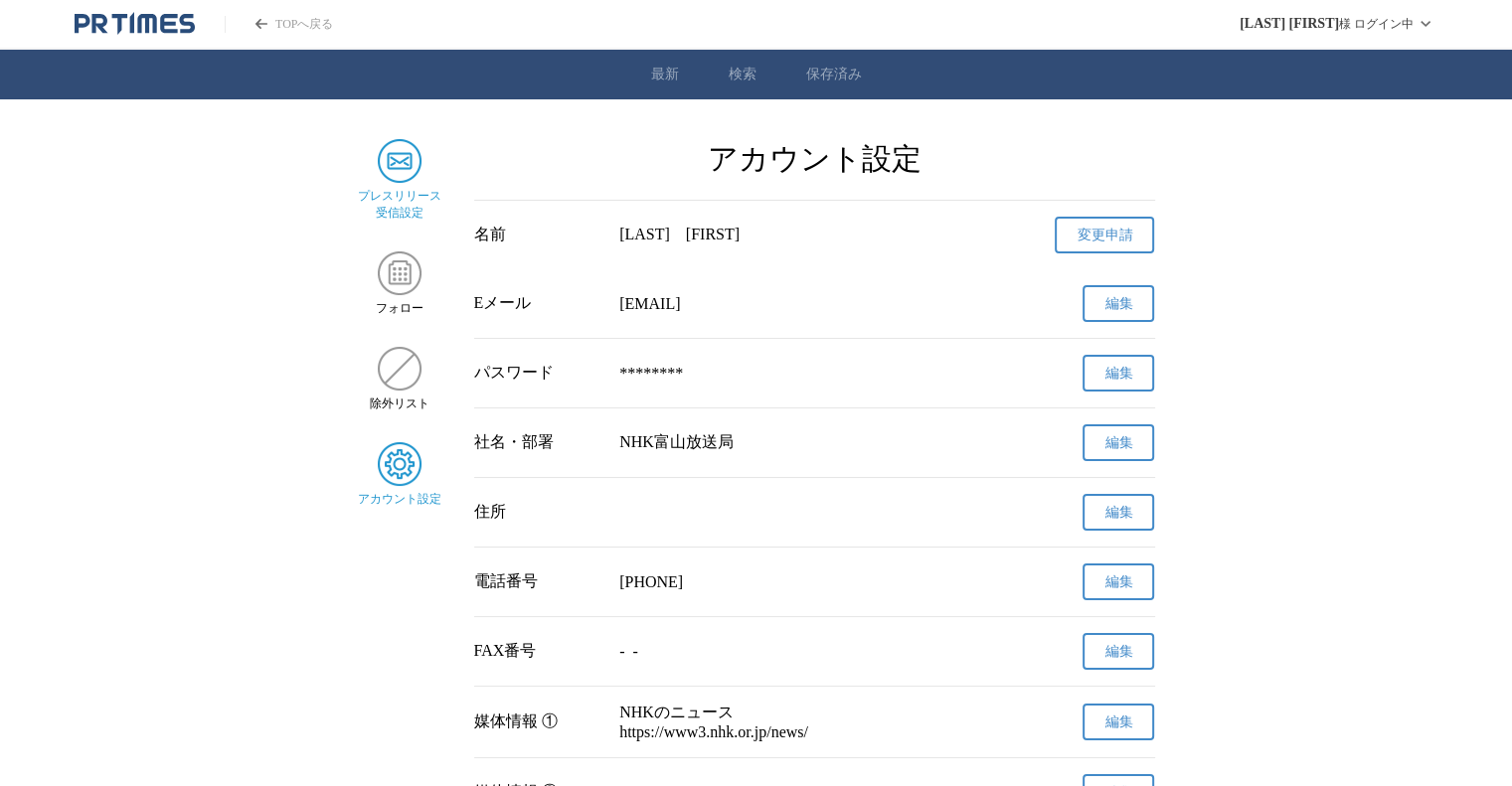 click at bounding box center (400, 161) 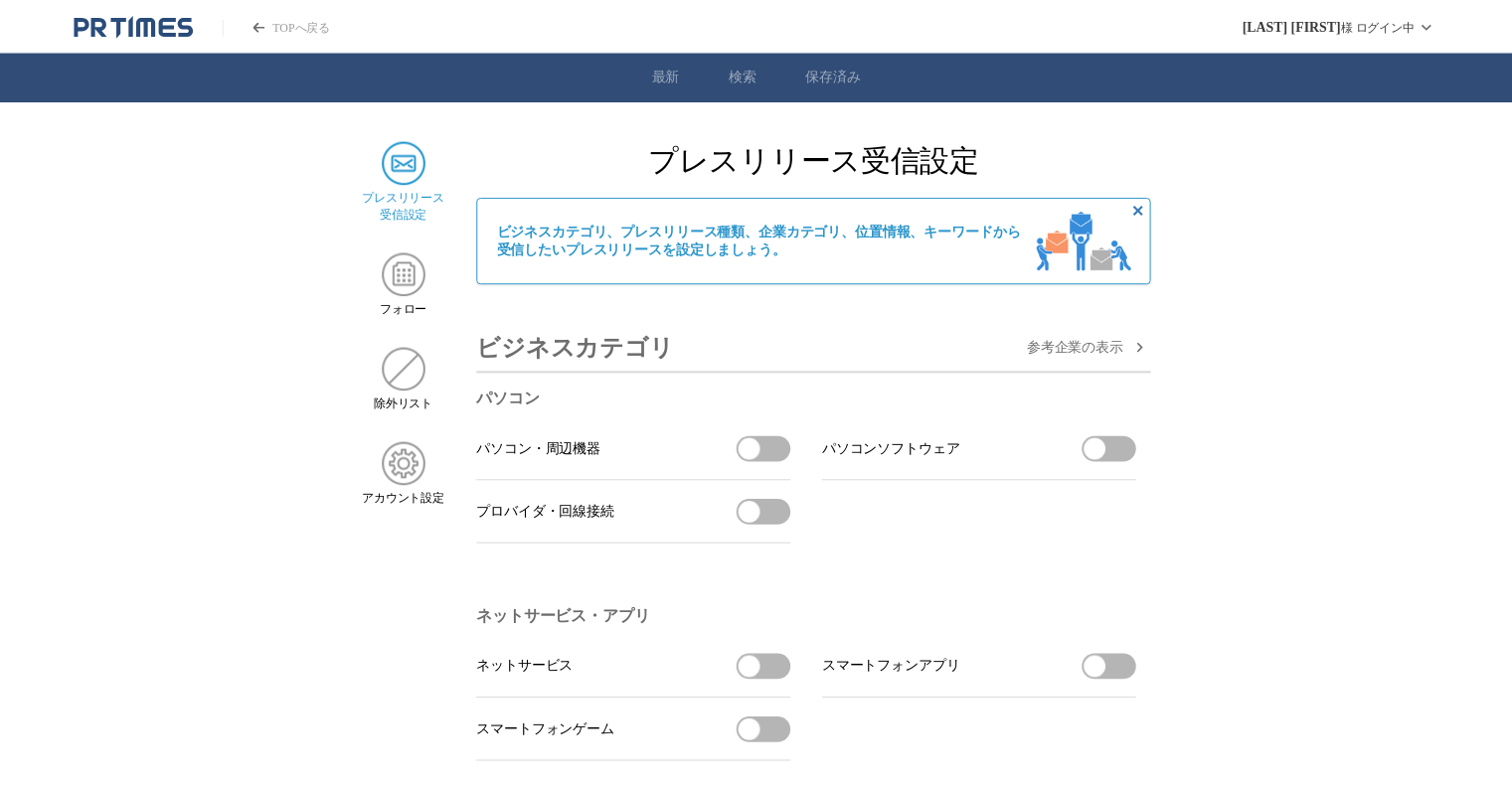 scroll, scrollTop: 0, scrollLeft: 0, axis: both 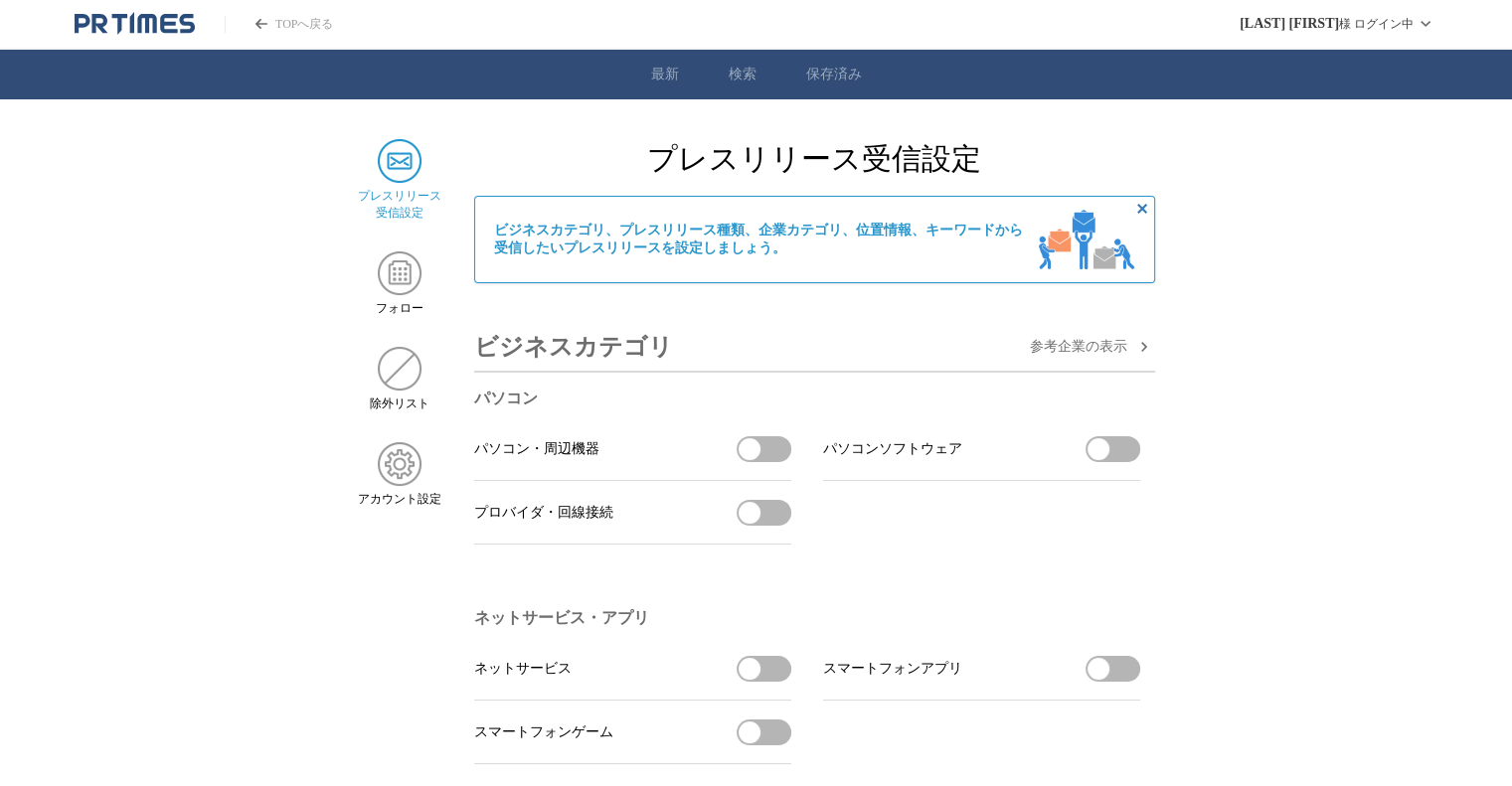 click on "保存済み" at bounding box center [834, 75] 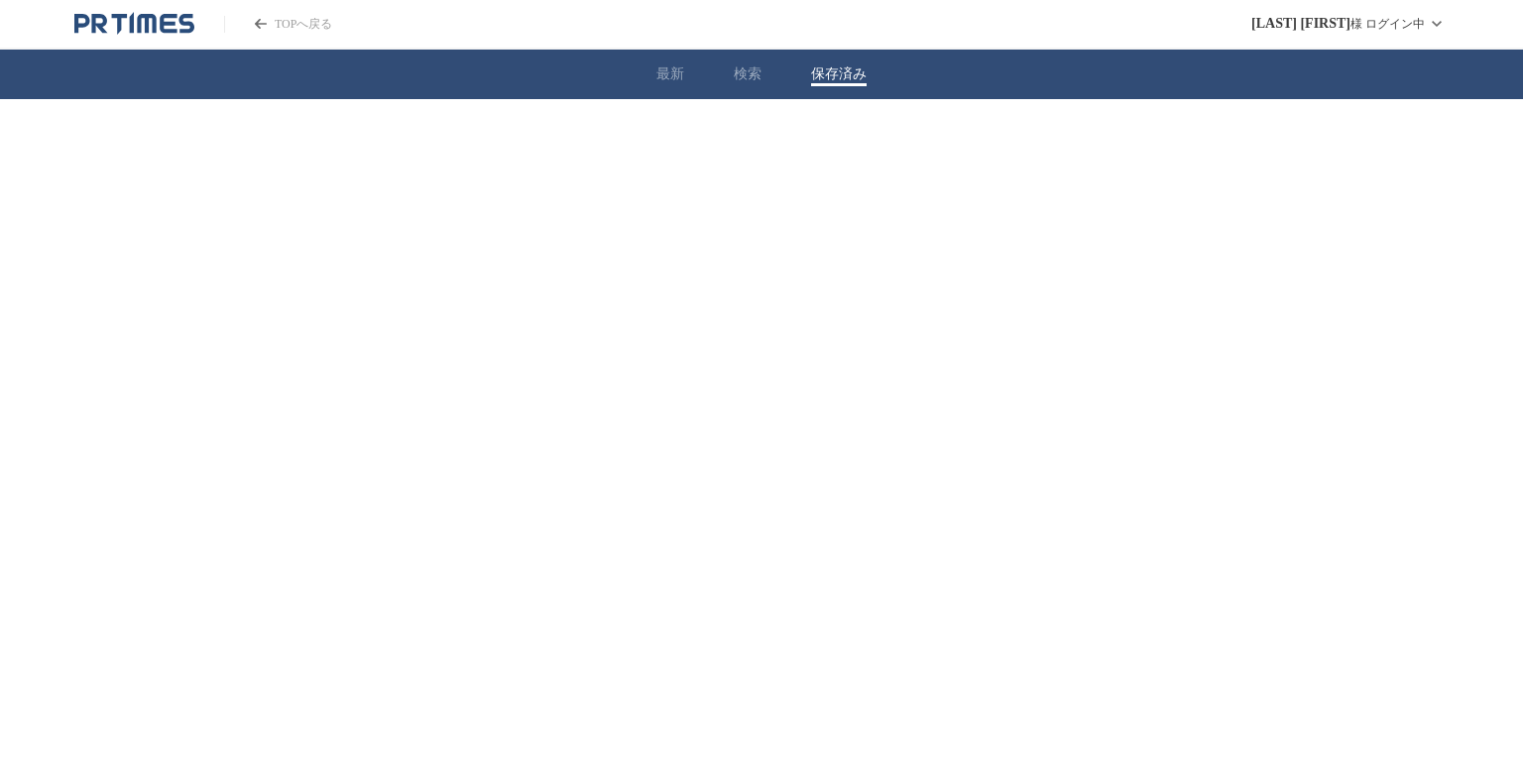 scroll, scrollTop: 0, scrollLeft: 0, axis: both 